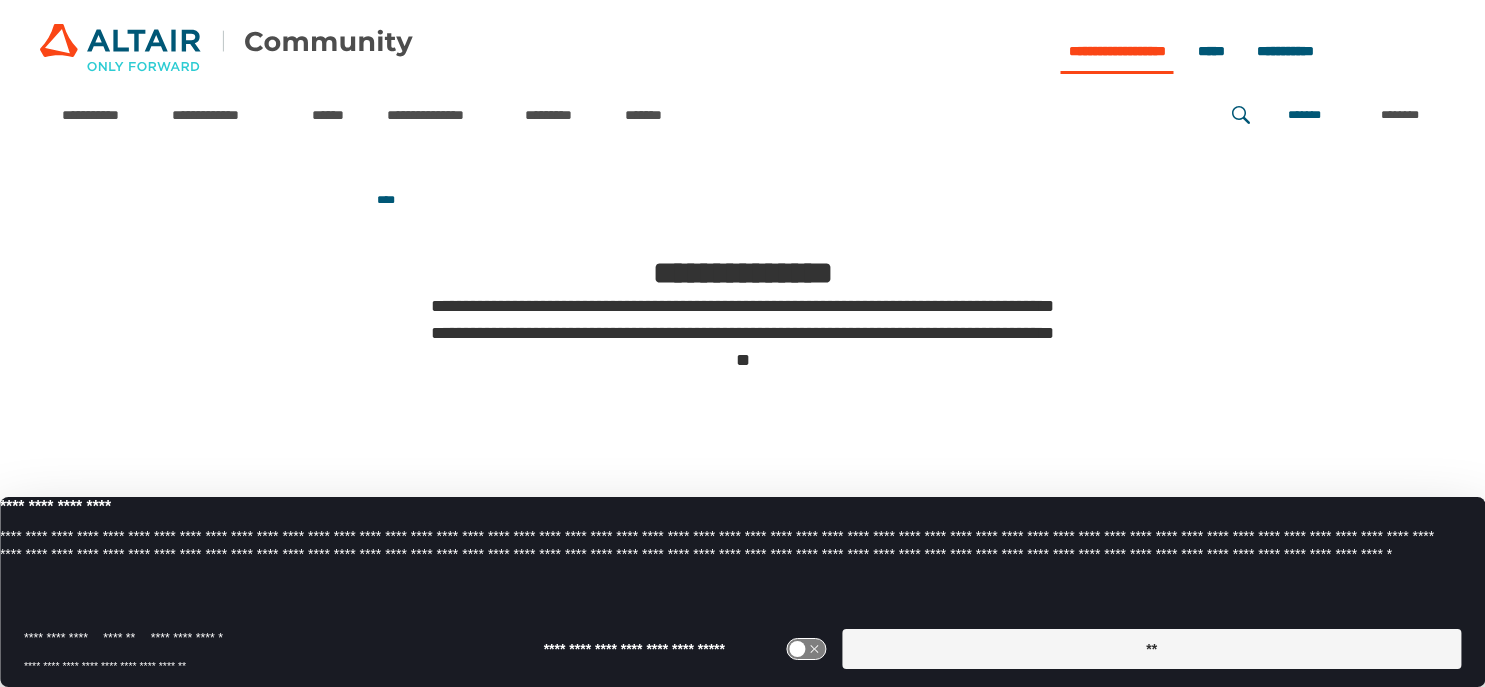 scroll, scrollTop: 0, scrollLeft: 0, axis: both 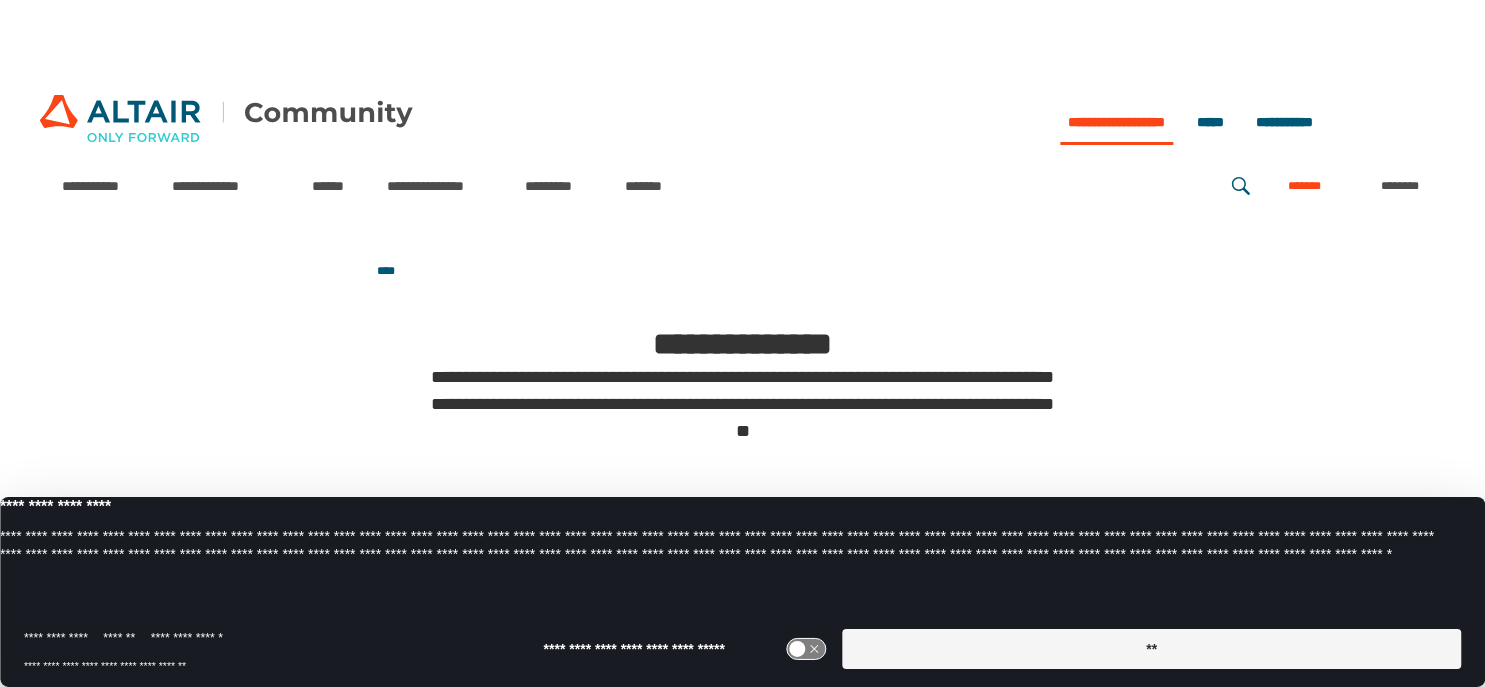 click on "*******" at bounding box center [1304, 186] 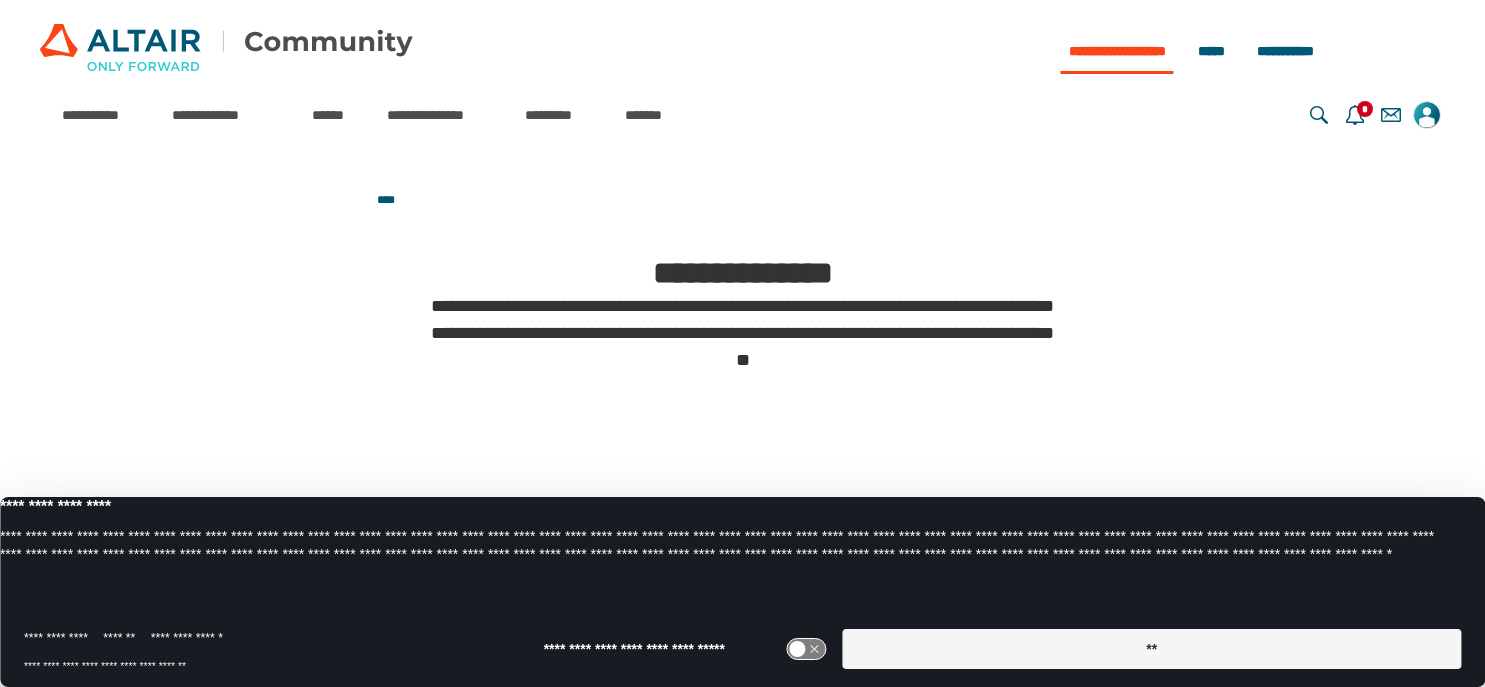 scroll, scrollTop: 0, scrollLeft: 0, axis: both 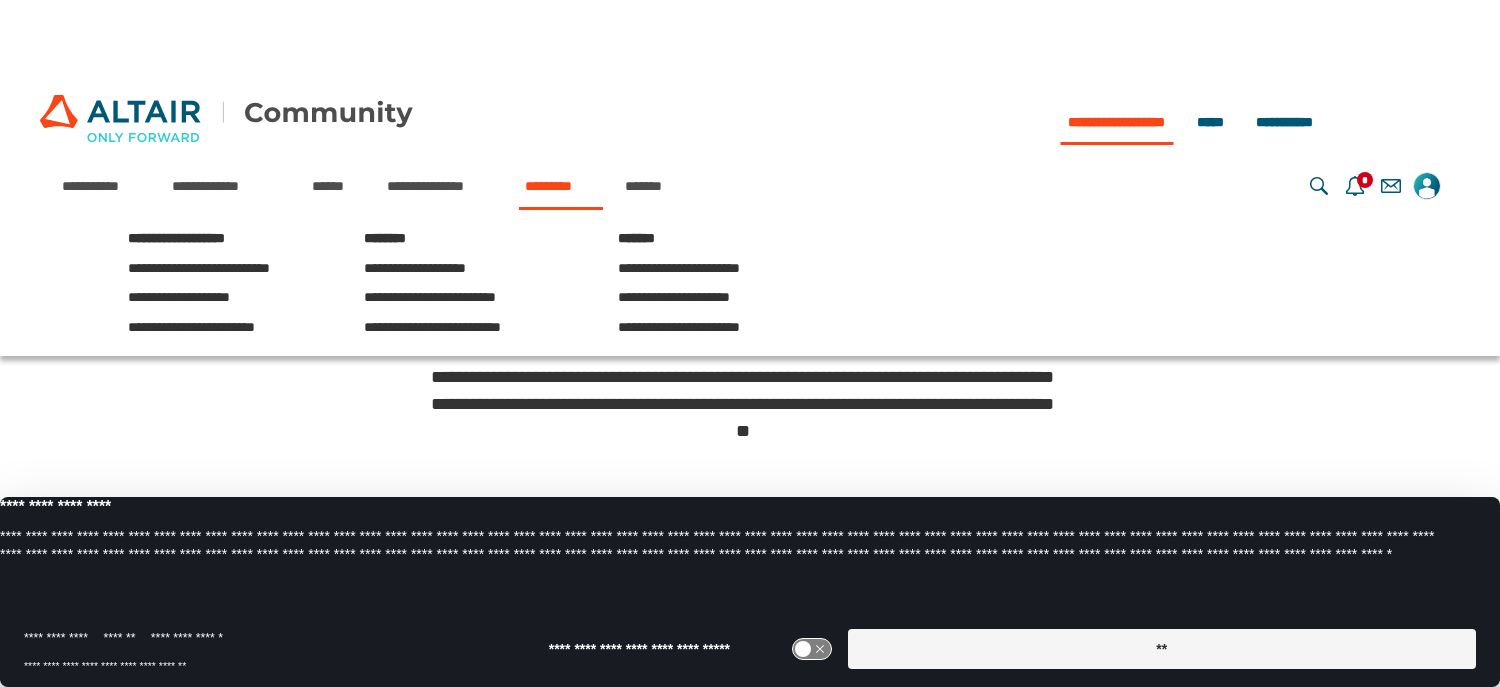 click on "*********" at bounding box center (561, 186) 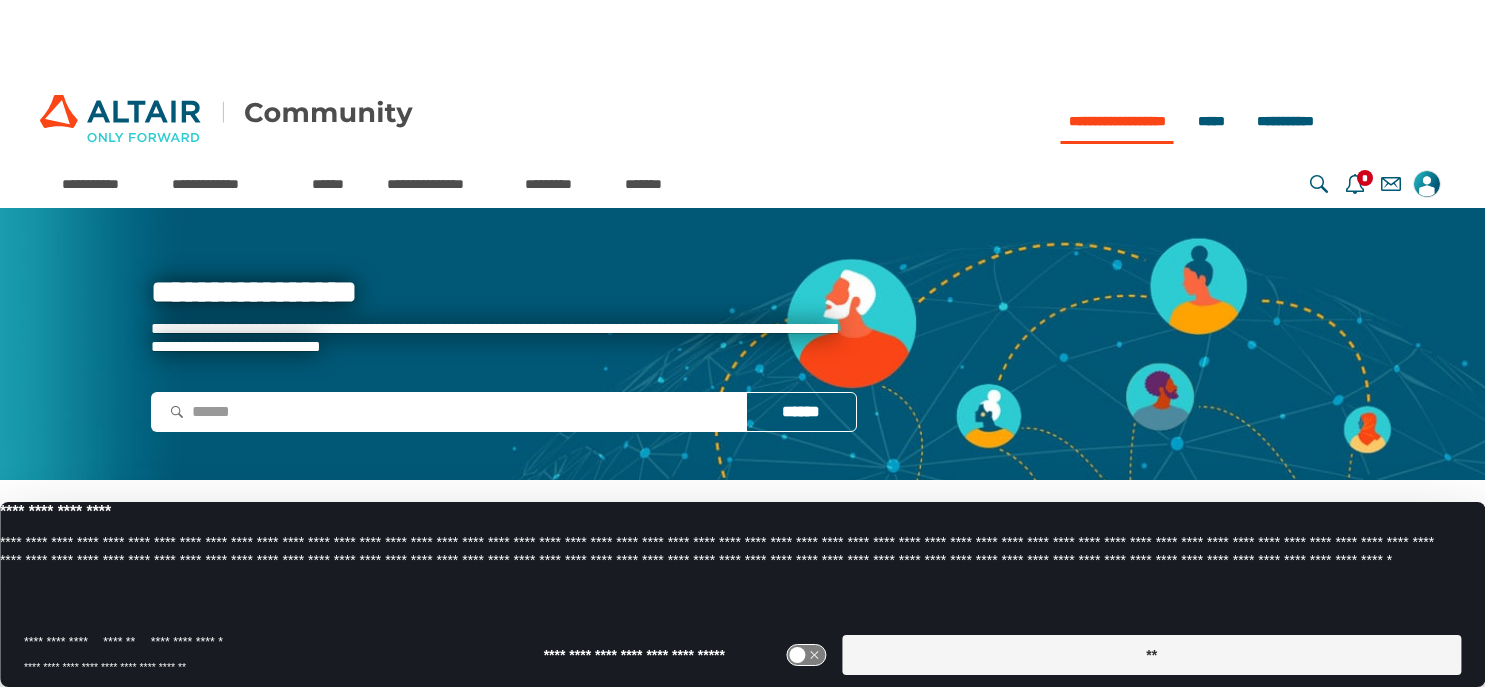 scroll, scrollTop: 0, scrollLeft: 0, axis: both 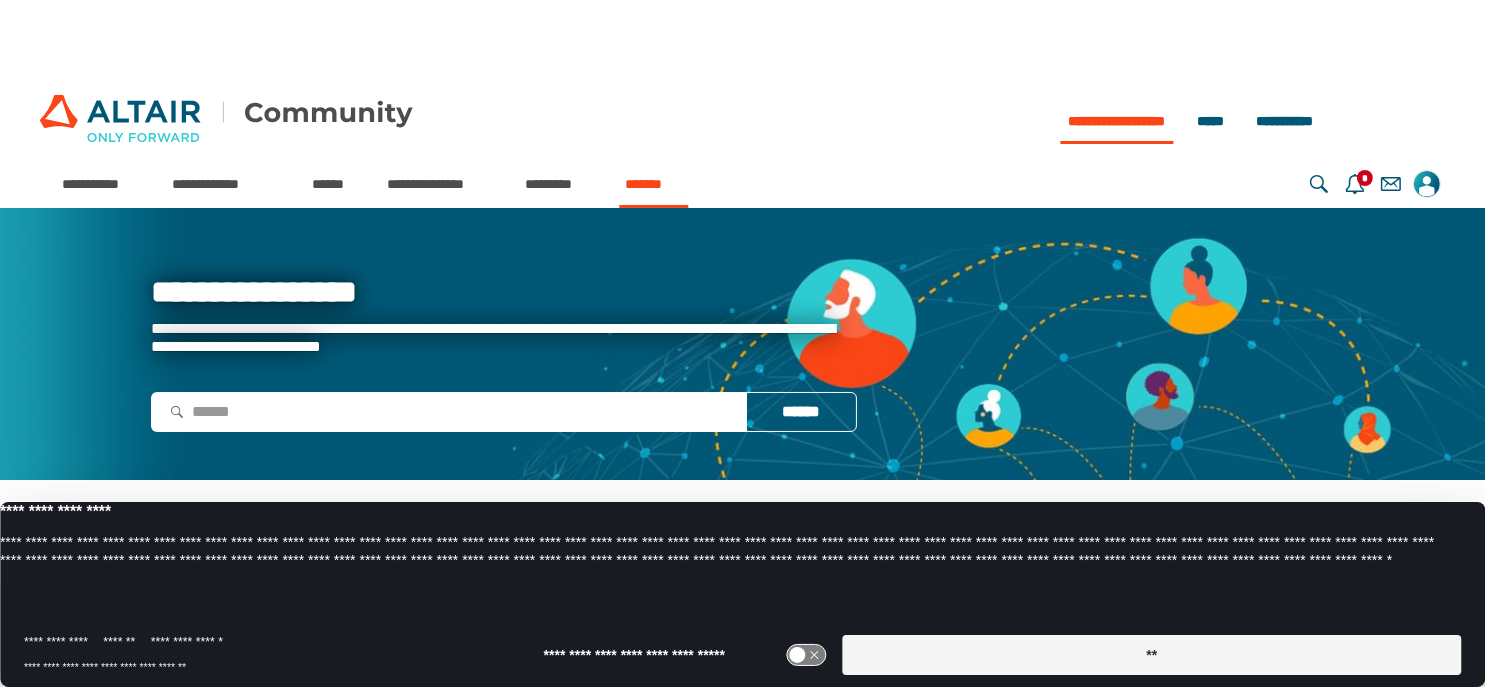 click on "*******" at bounding box center (653, 184) 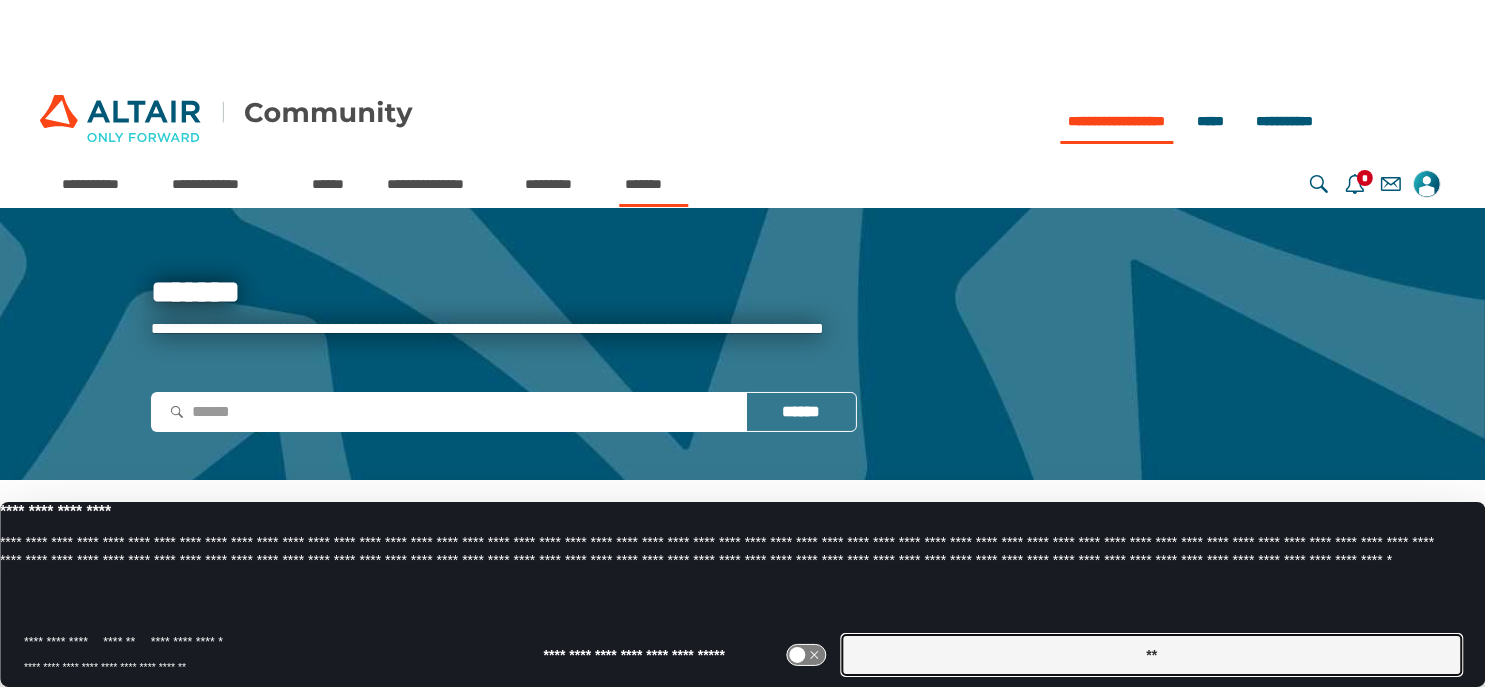 click on "**" at bounding box center [1151, 655] 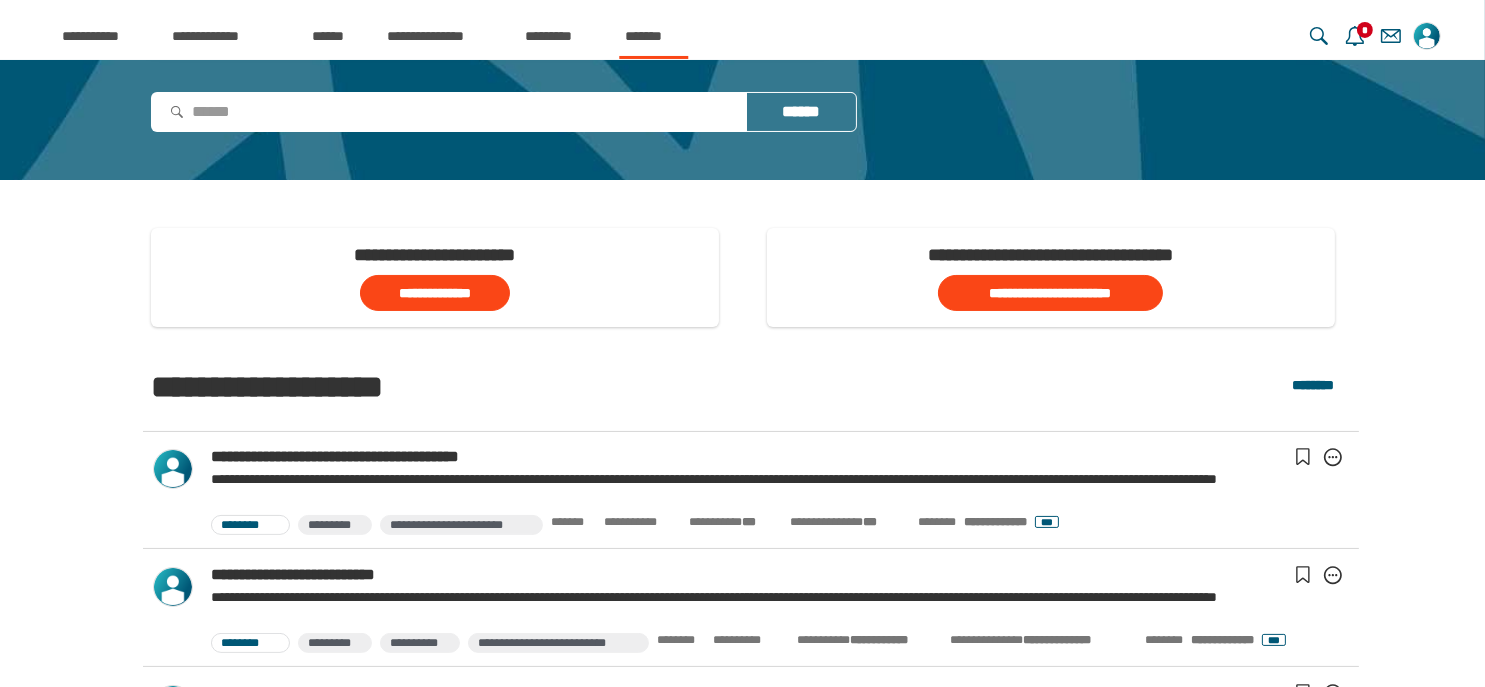 scroll, scrollTop: 0, scrollLeft: 0, axis: both 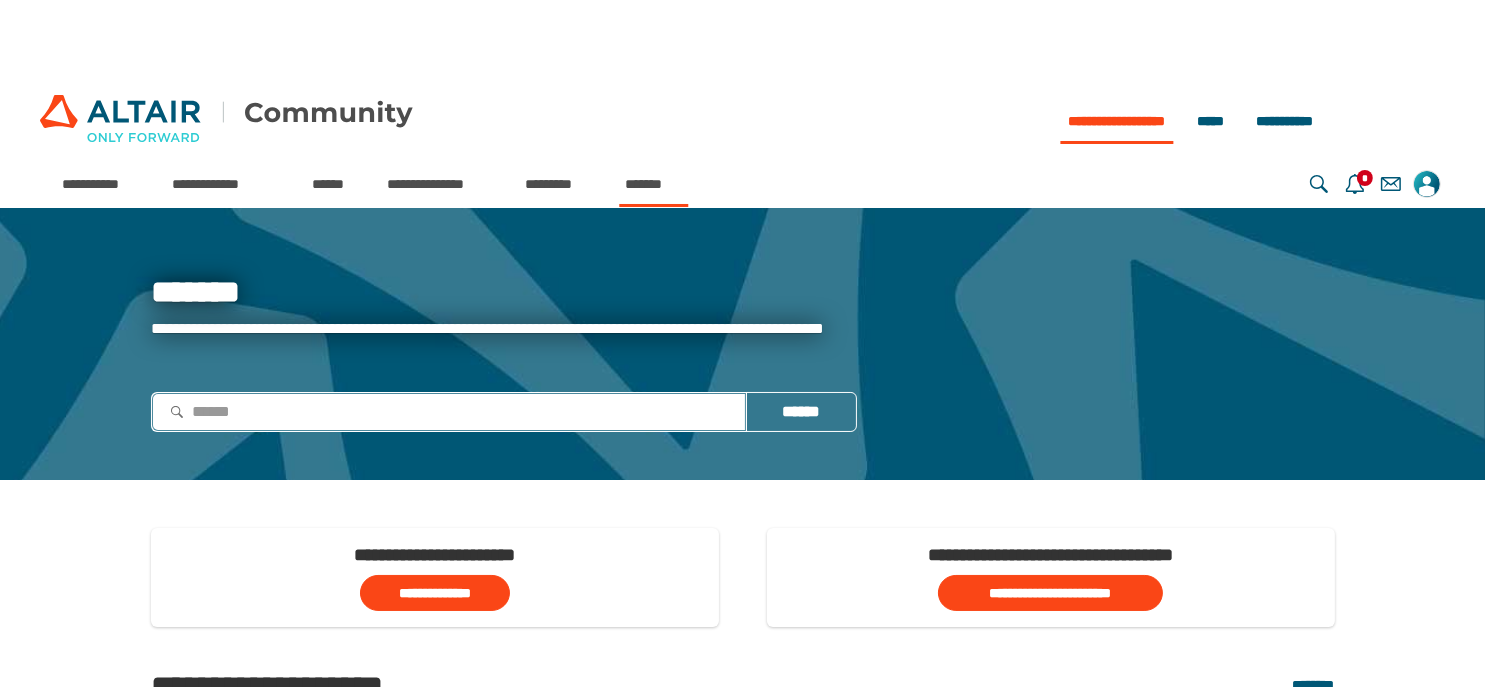 click on "******" at bounding box center [449, 412] 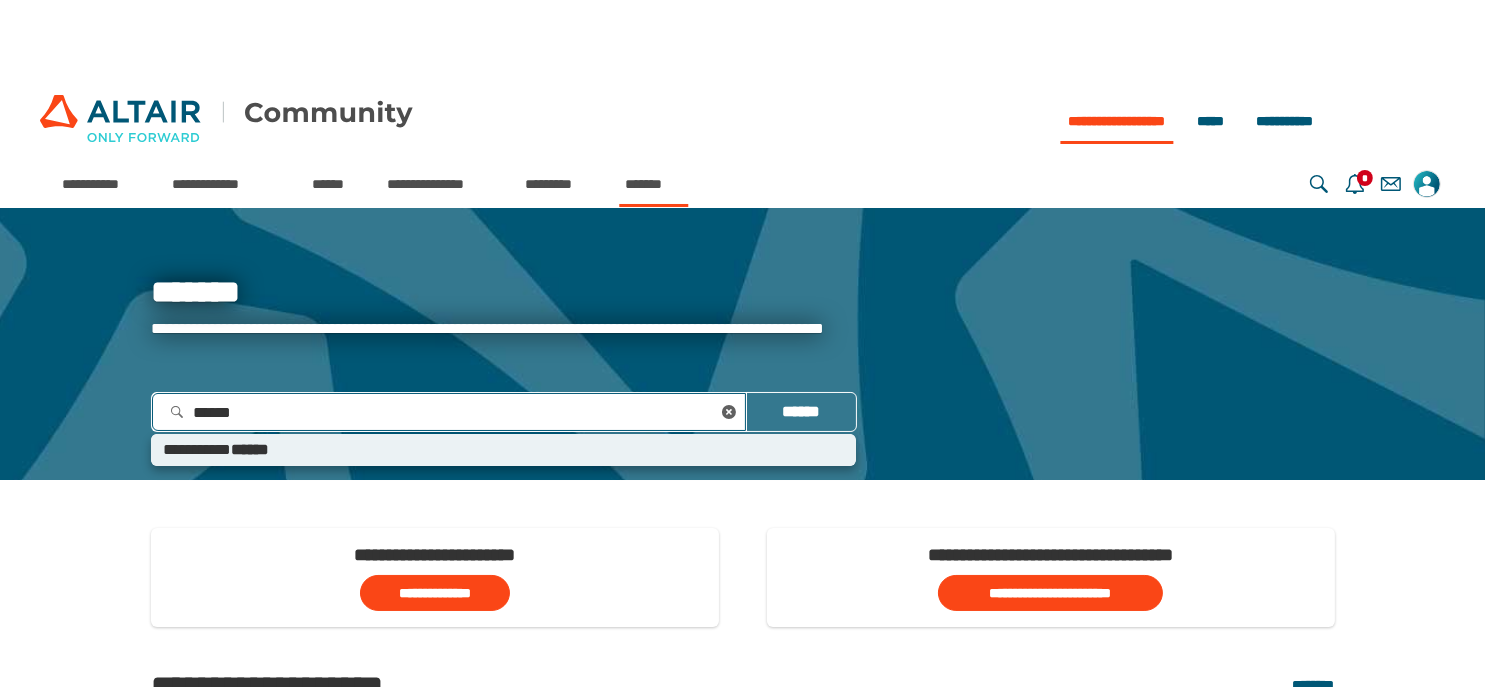 type on "*******" 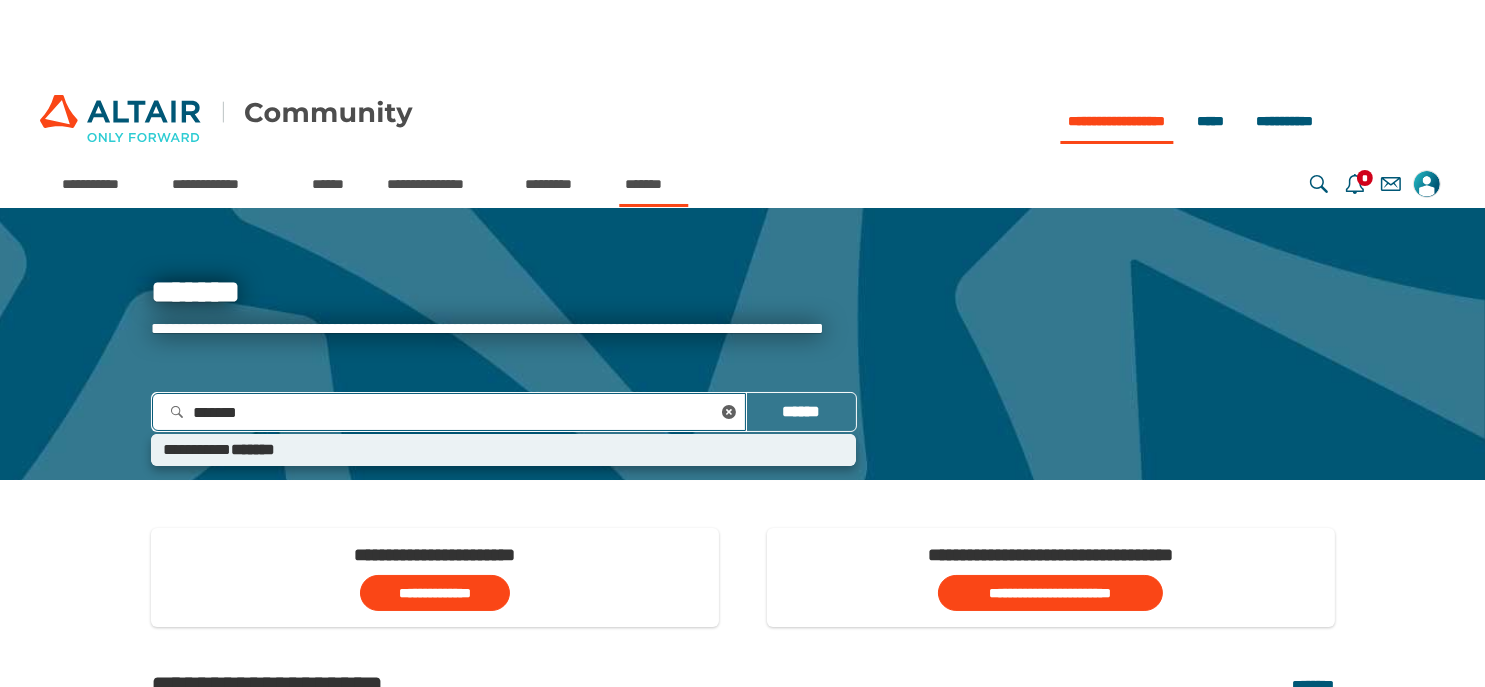 type 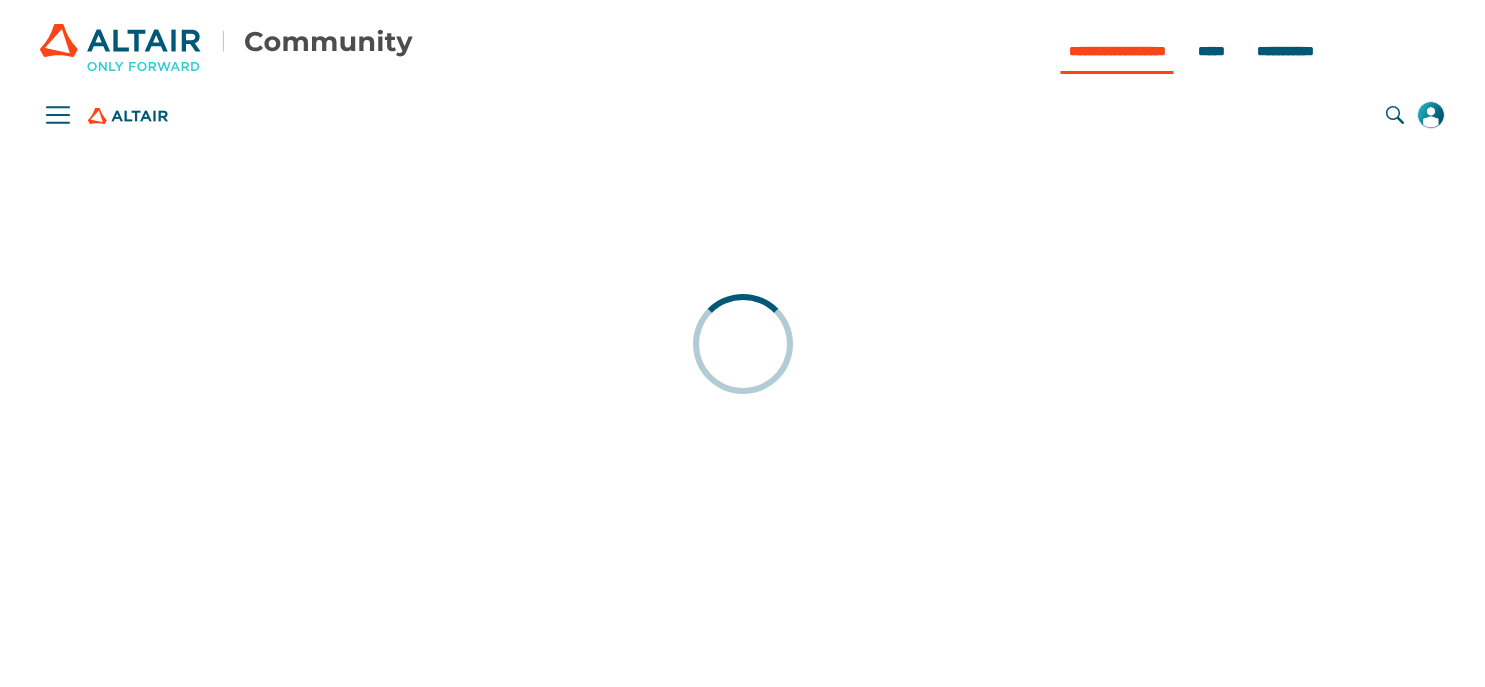 scroll, scrollTop: 0, scrollLeft: 0, axis: both 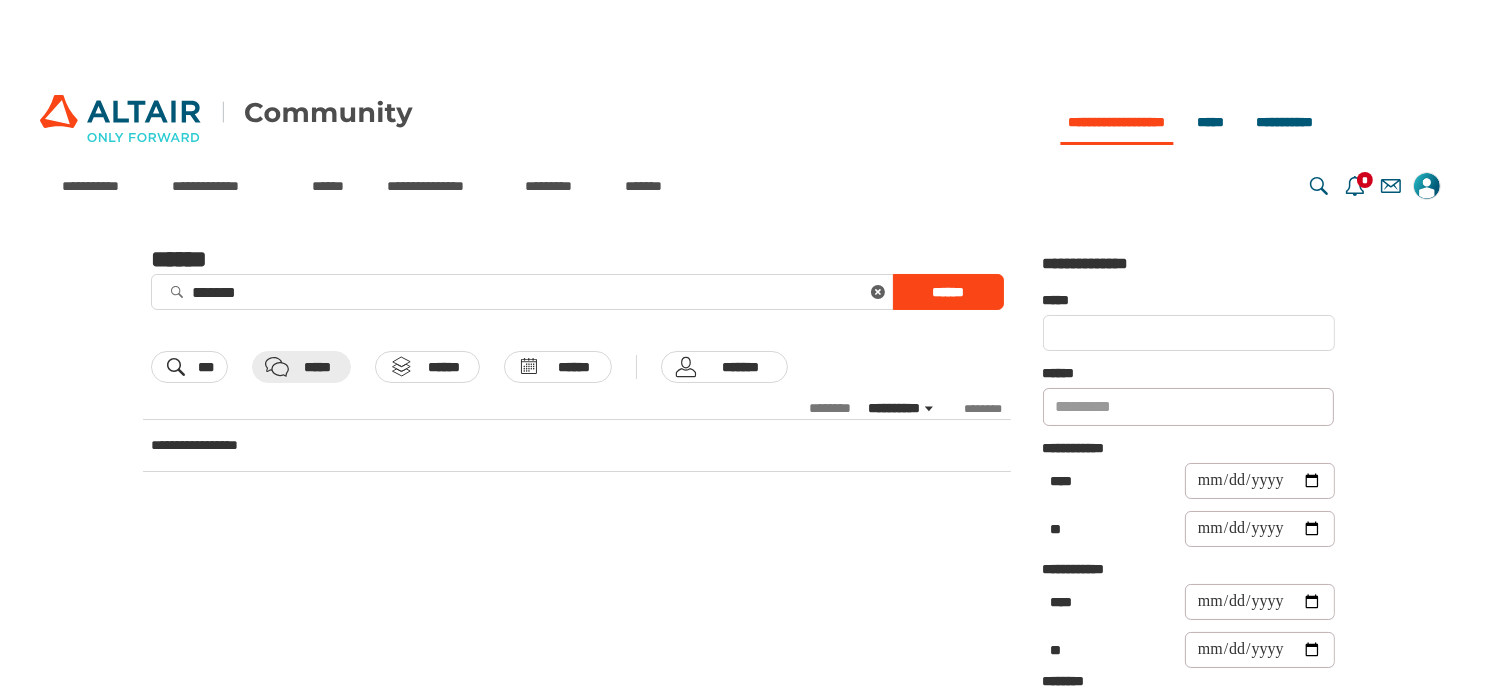 click at bounding box center [226, 122] 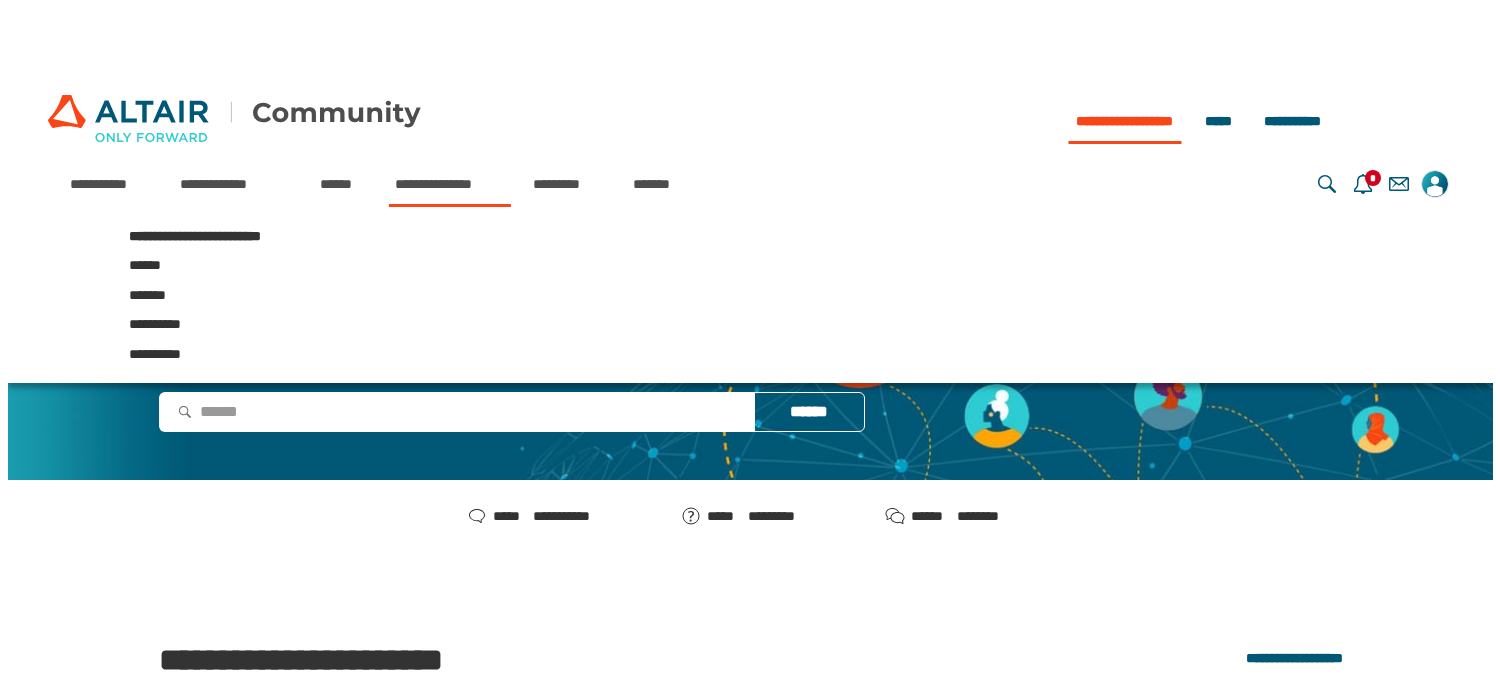 scroll, scrollTop: 0, scrollLeft: 0, axis: both 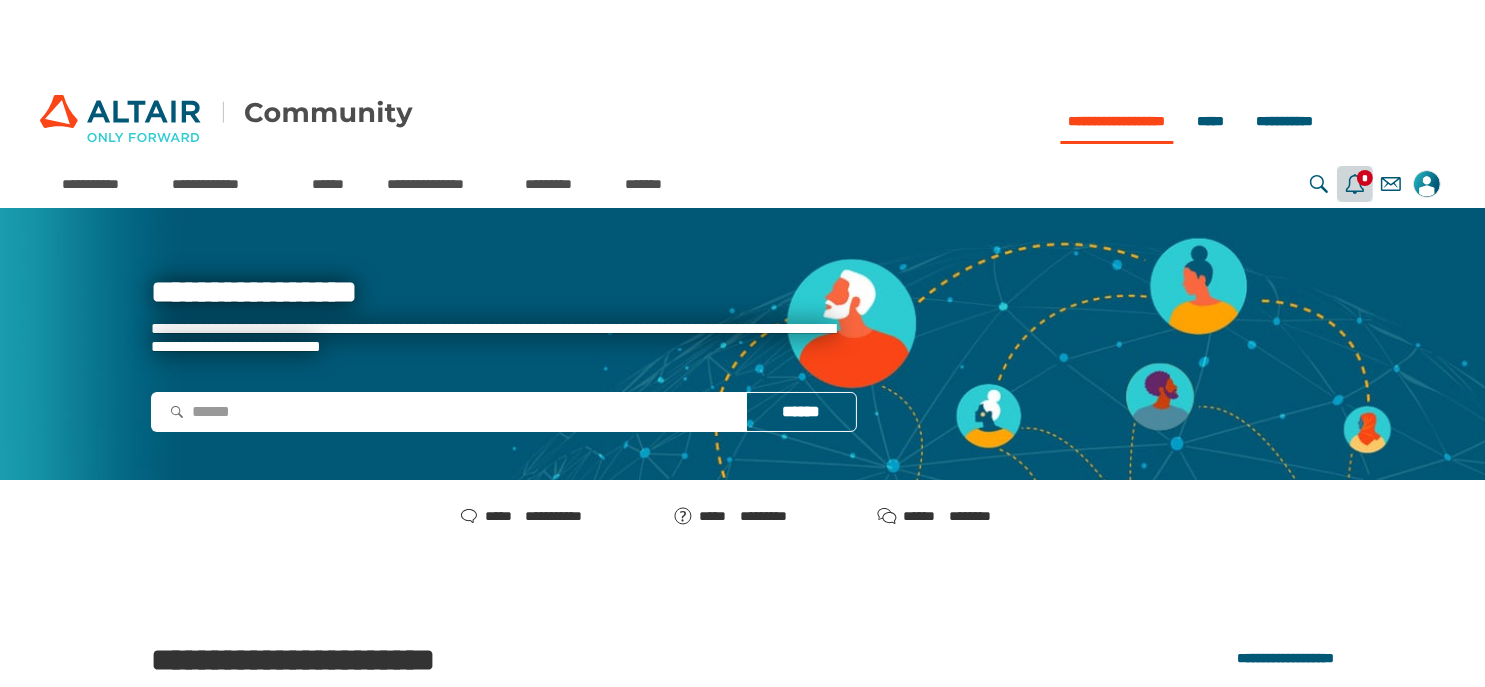click on "**********" at bounding box center [1355, 184] 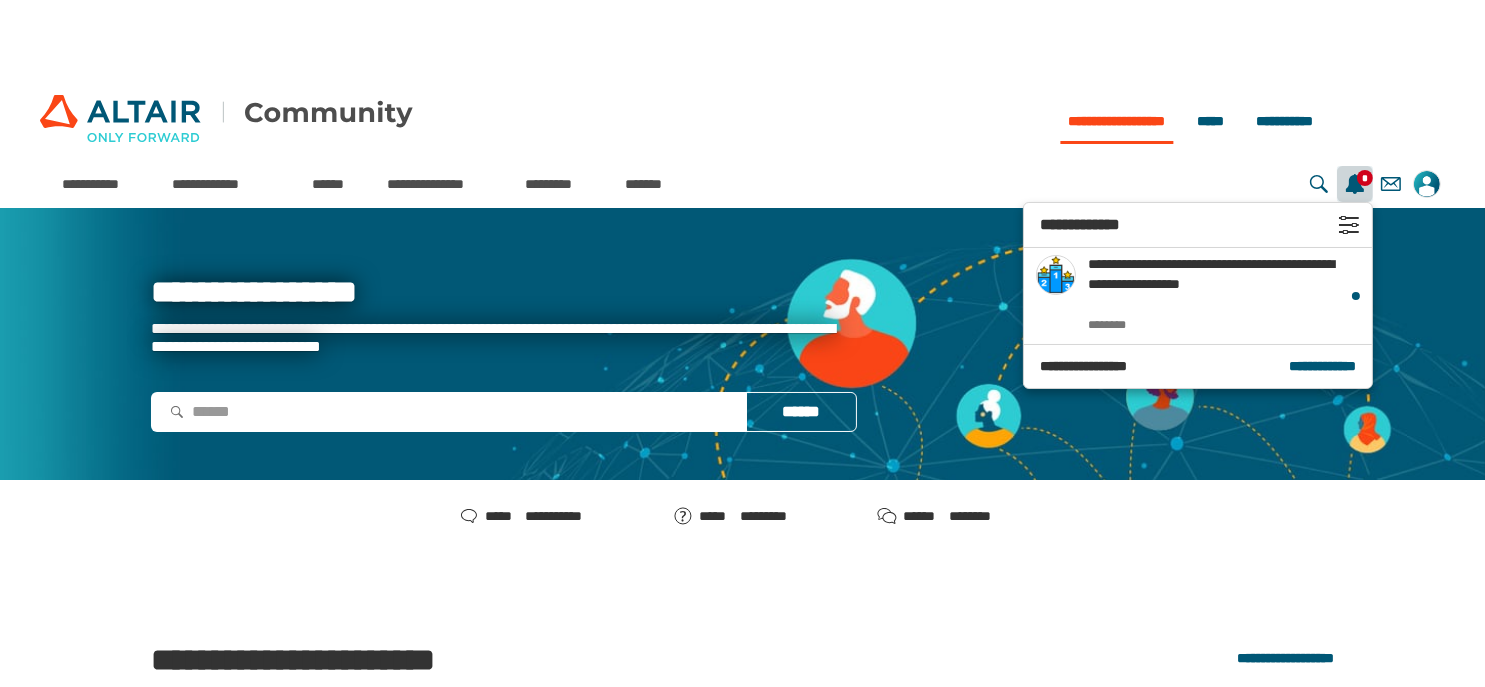 click on "**********" at bounding box center [1355, 184] 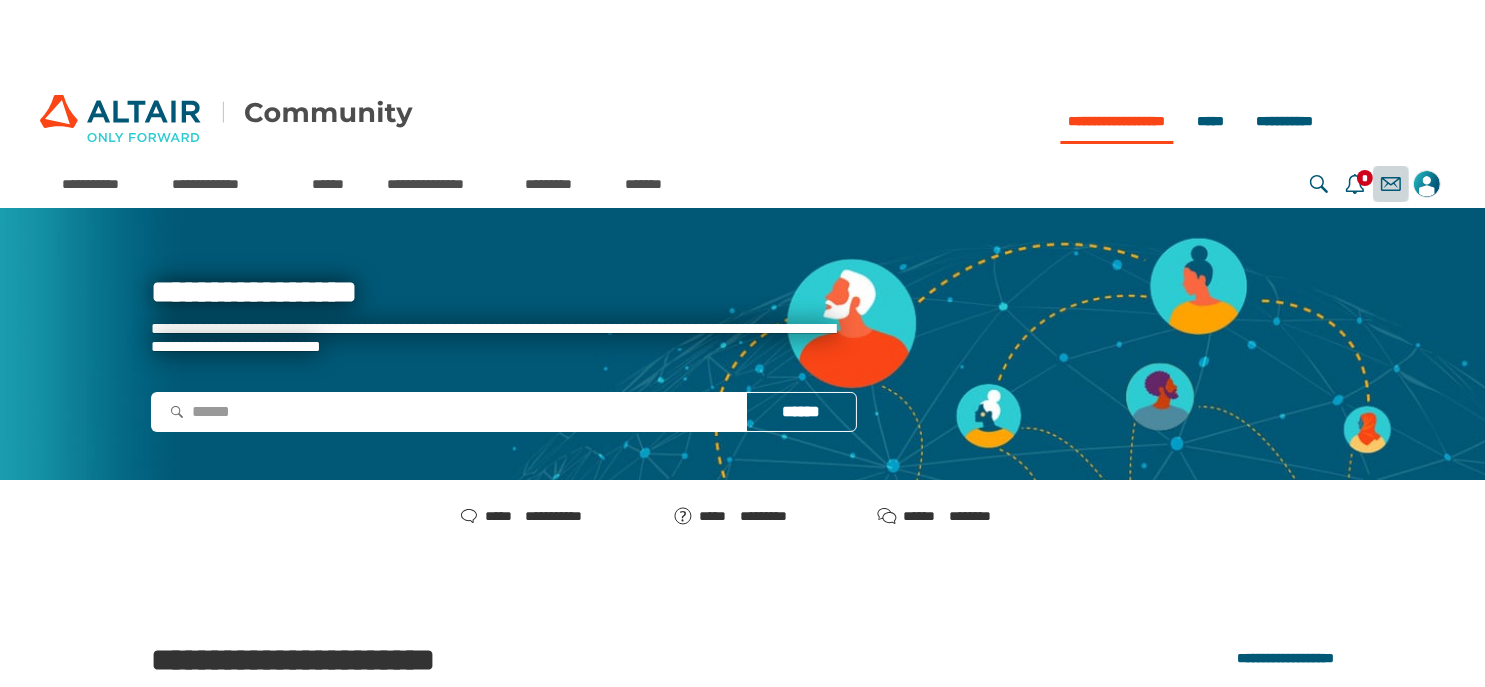 click on "**********" at bounding box center [1391, 184] 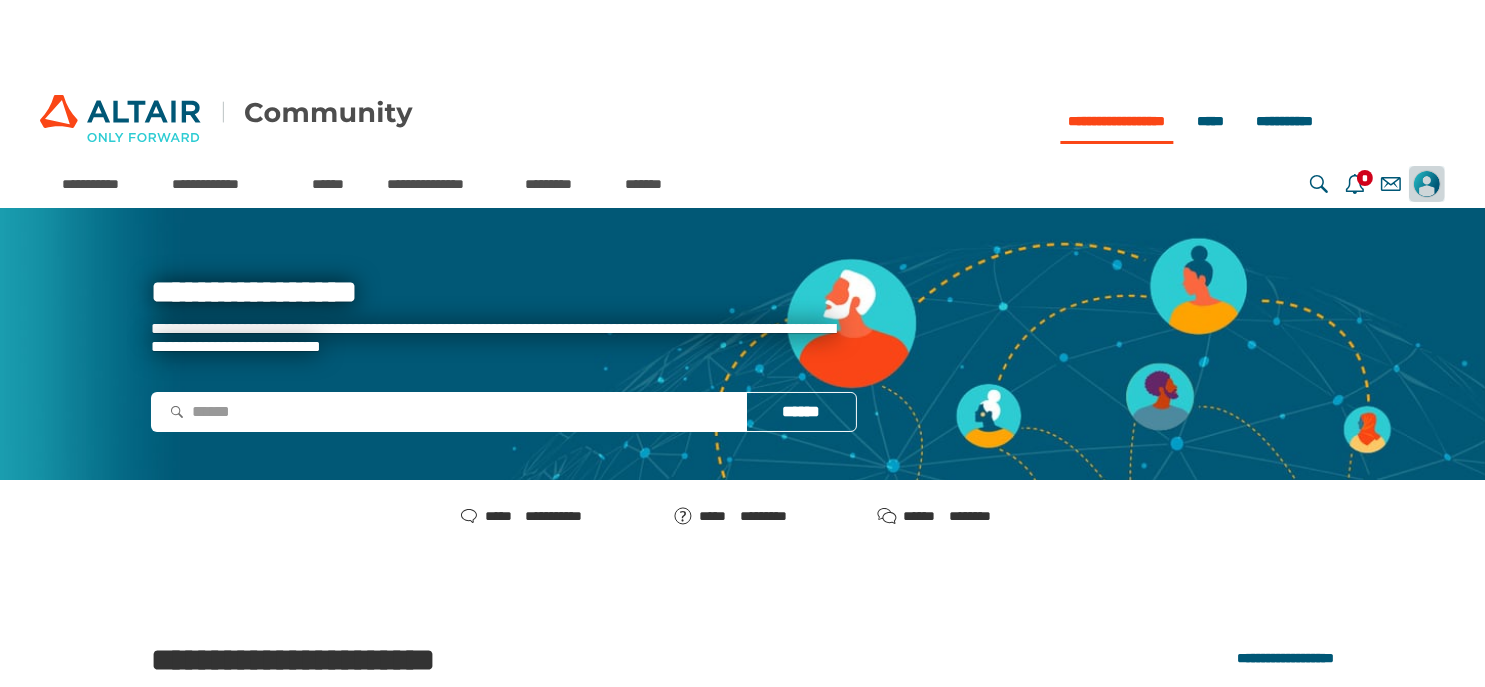 click at bounding box center (1427, 184) 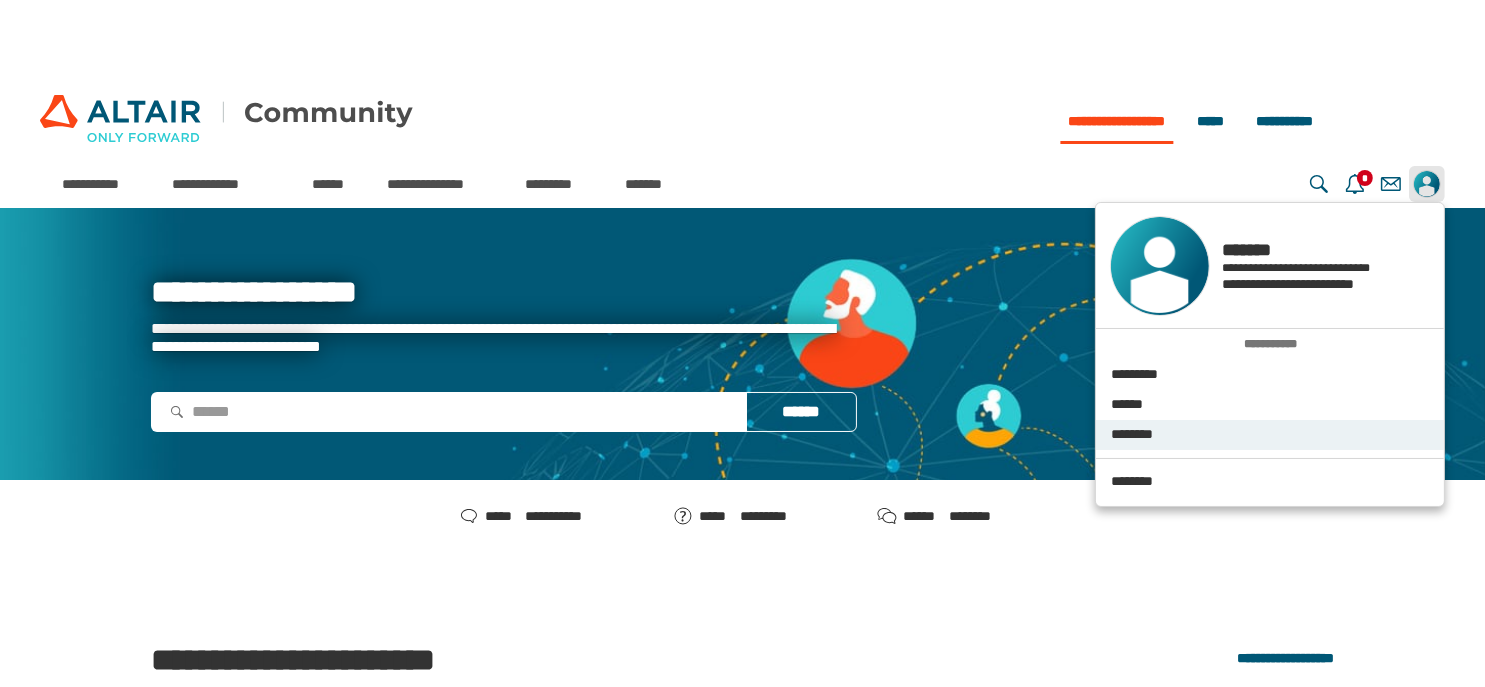click on "********" at bounding box center (1270, 434) 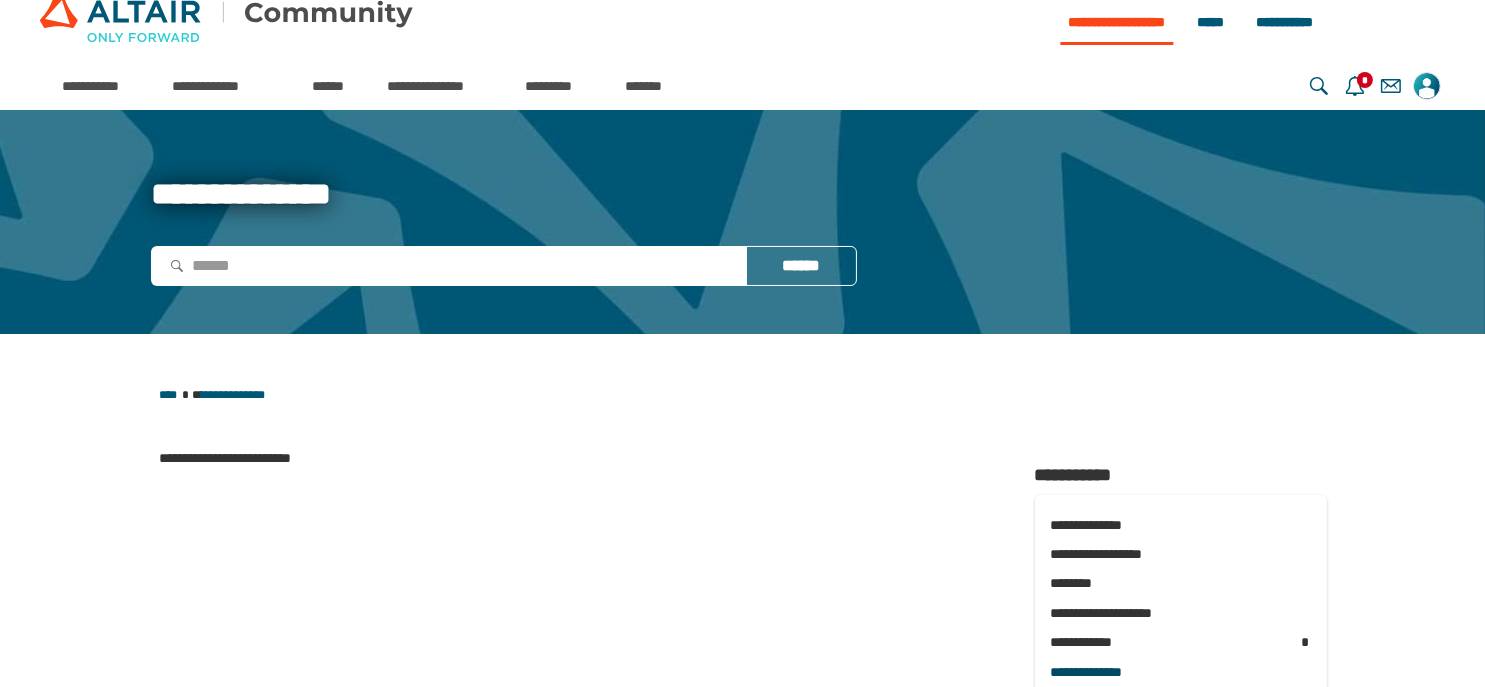 scroll, scrollTop: 192, scrollLeft: 0, axis: vertical 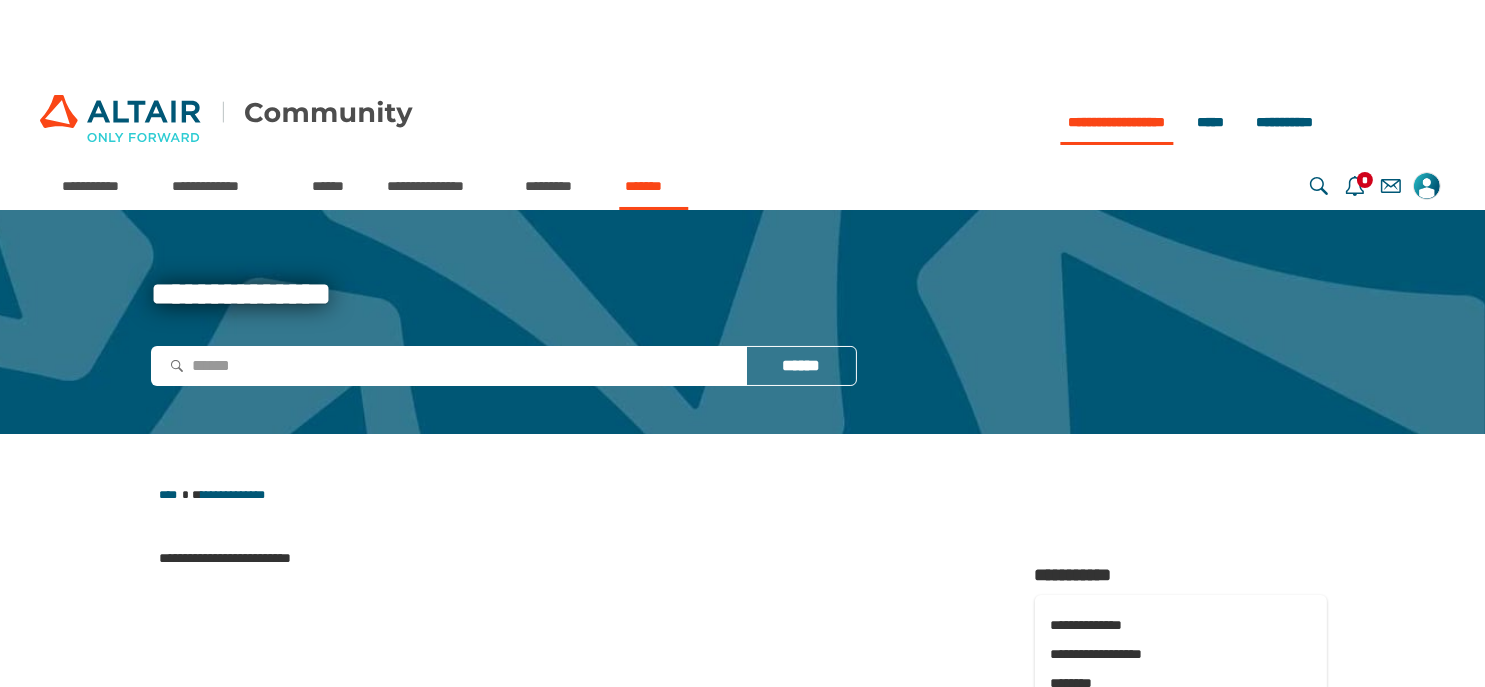 click on "*******" at bounding box center [653, 186] 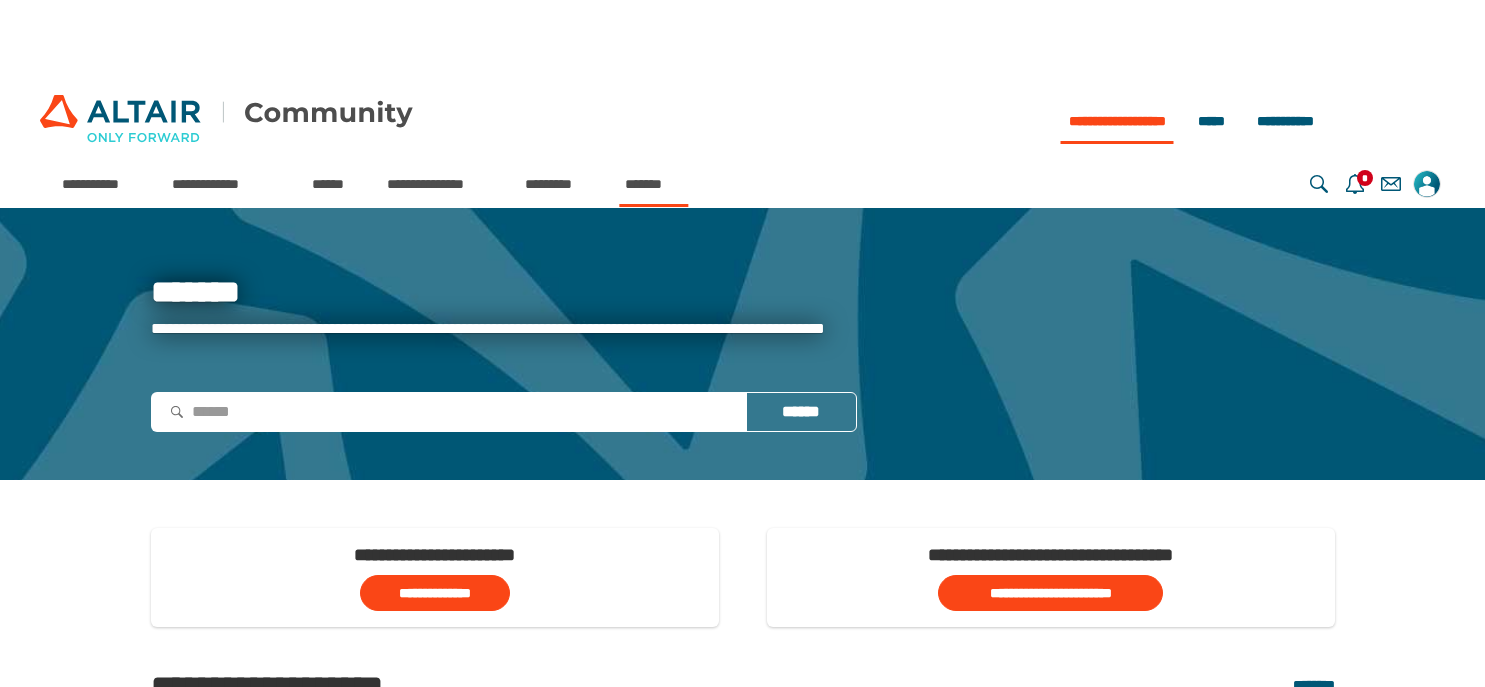 scroll, scrollTop: 0, scrollLeft: 0, axis: both 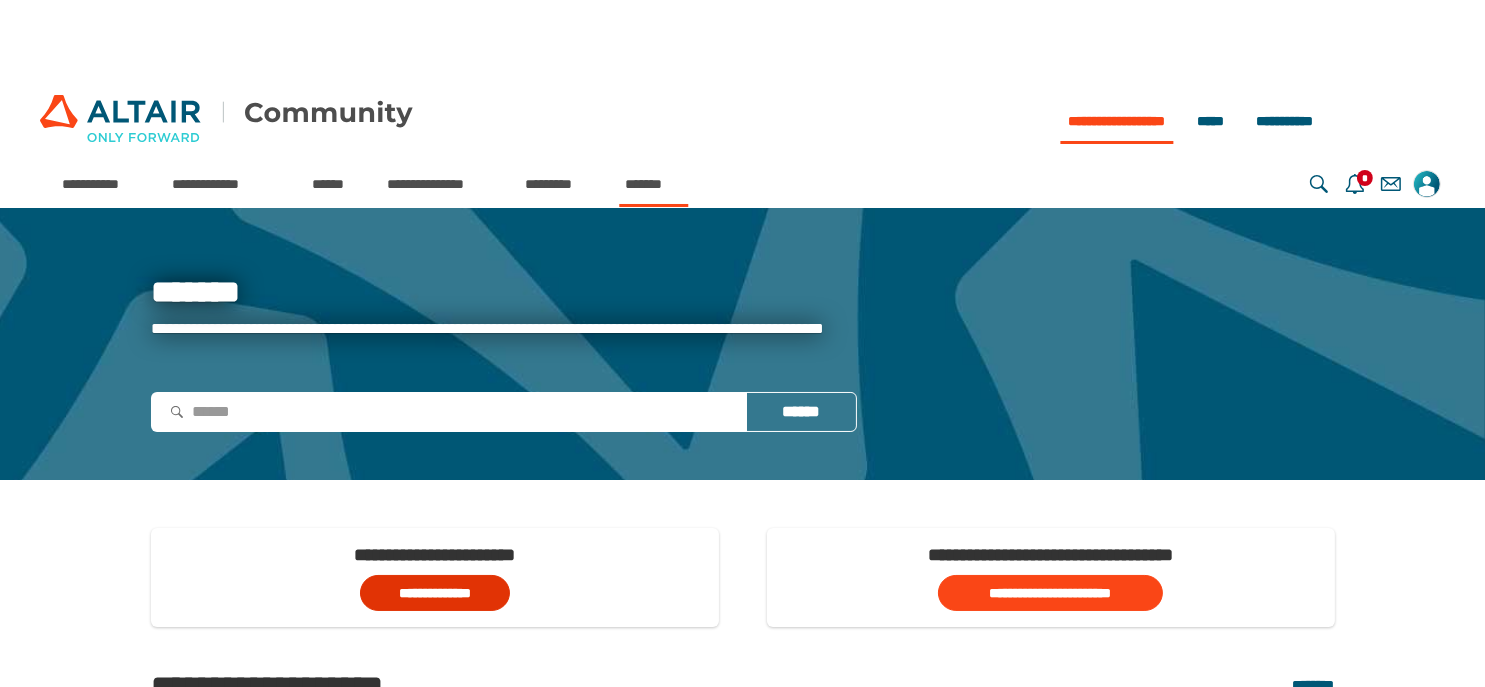 click on "**********" 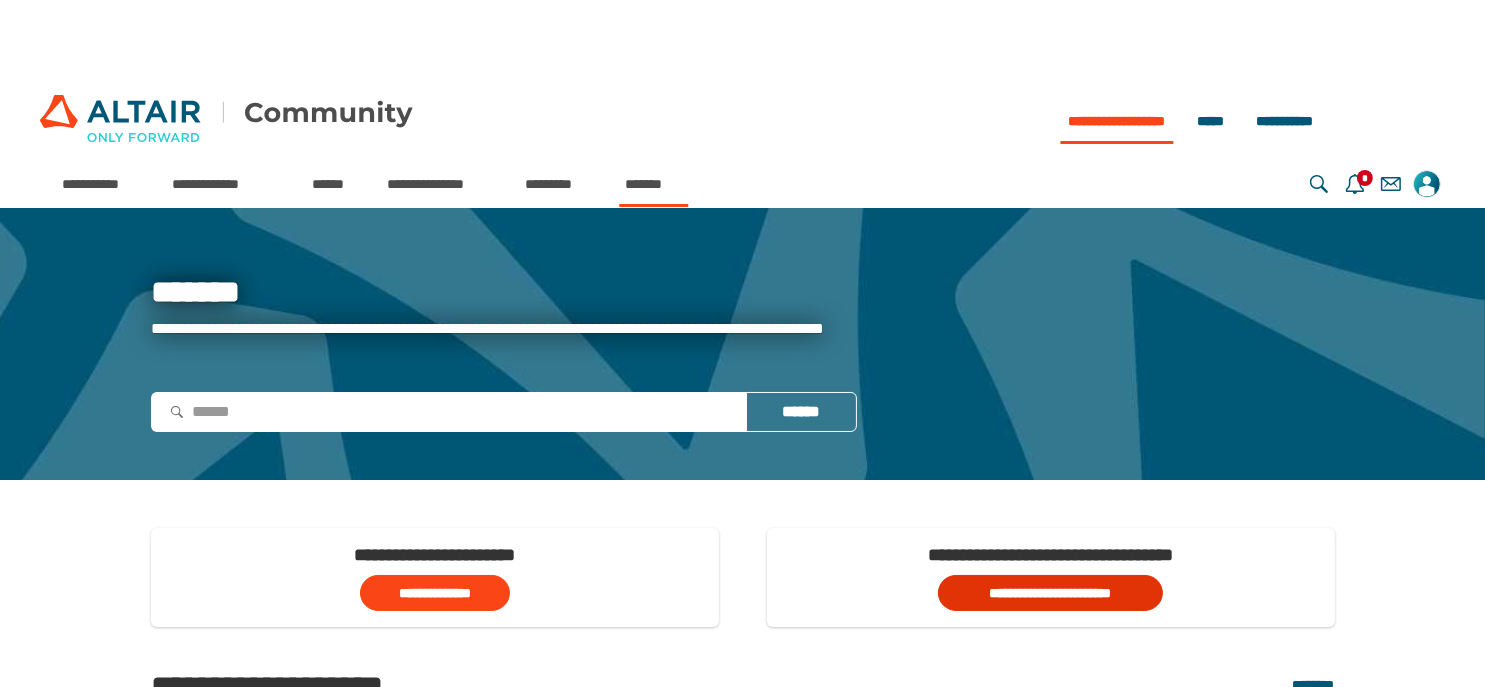 click on "**********" 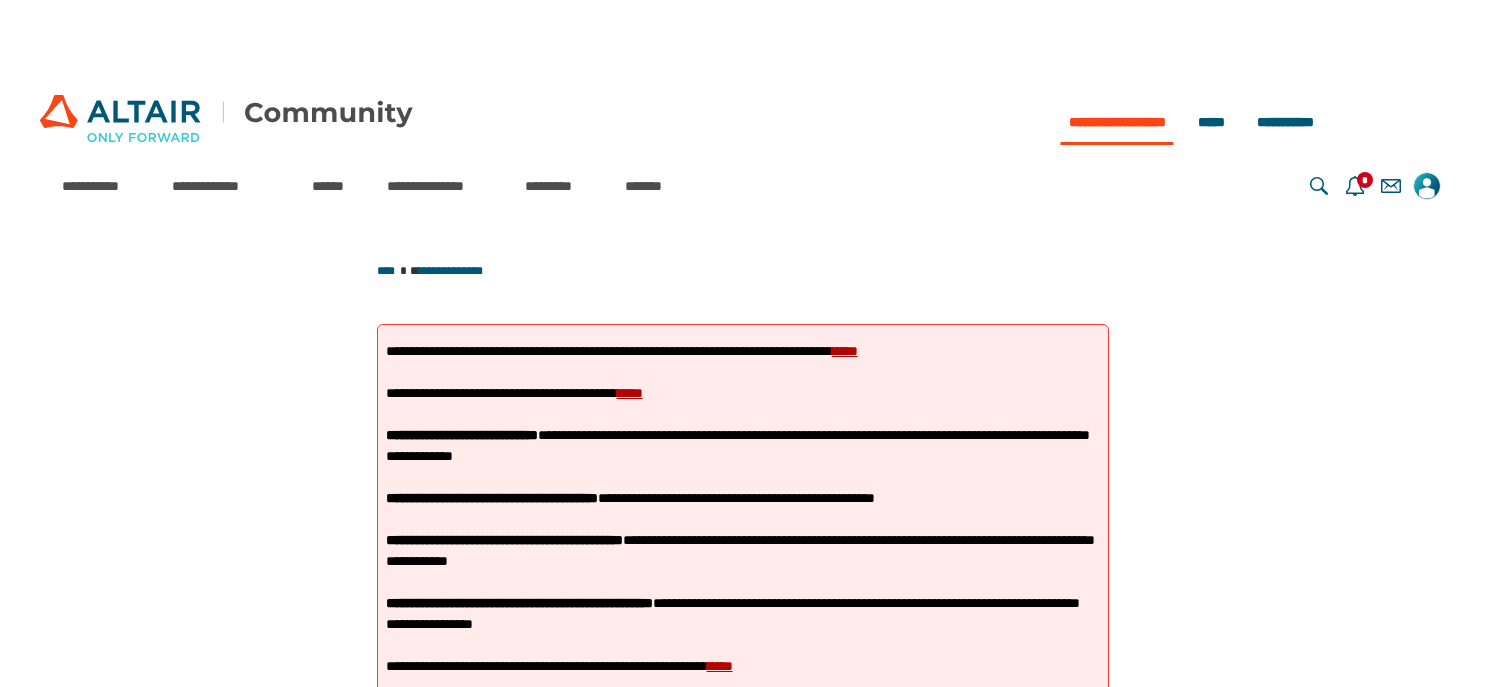 scroll, scrollTop: 0, scrollLeft: 0, axis: both 